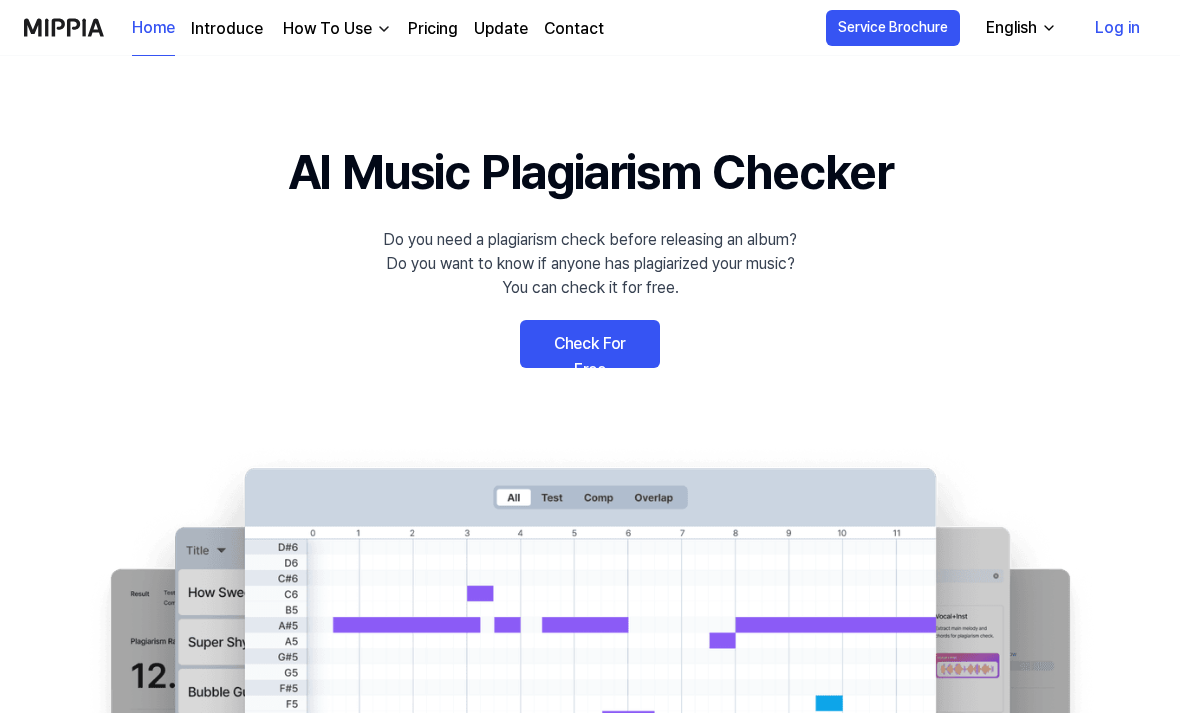 scroll, scrollTop: 0, scrollLeft: 0, axis: both 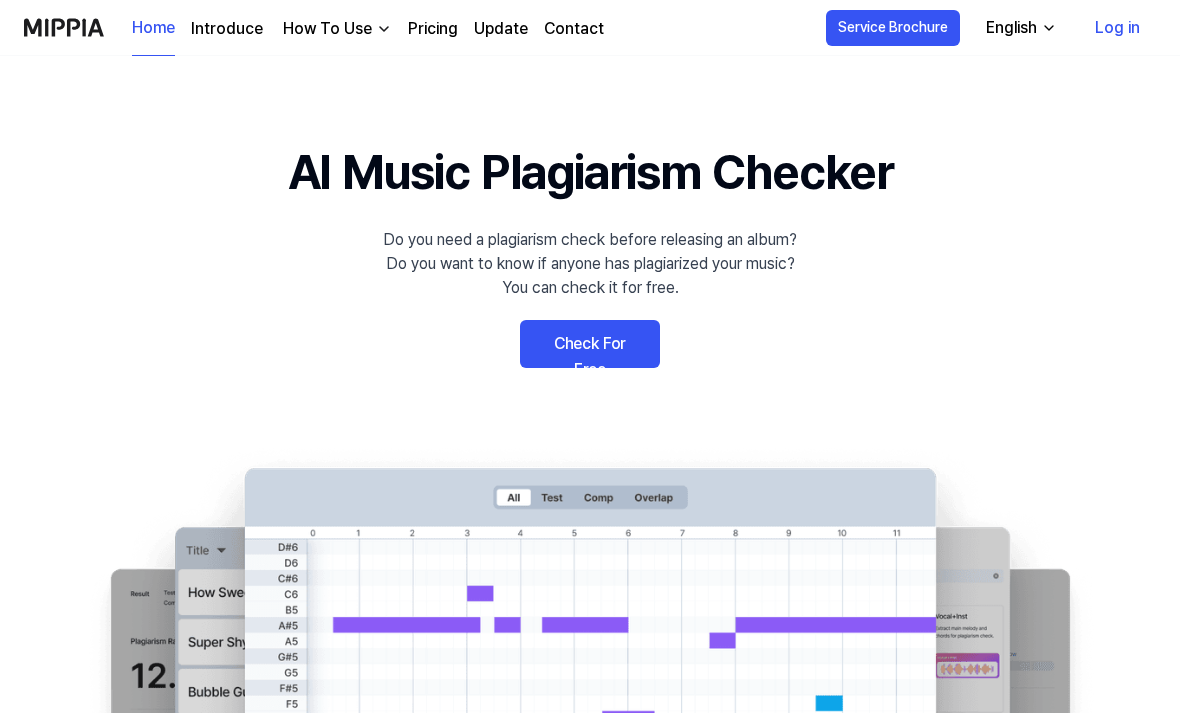 click on "Check For Free" at bounding box center [590, 344] 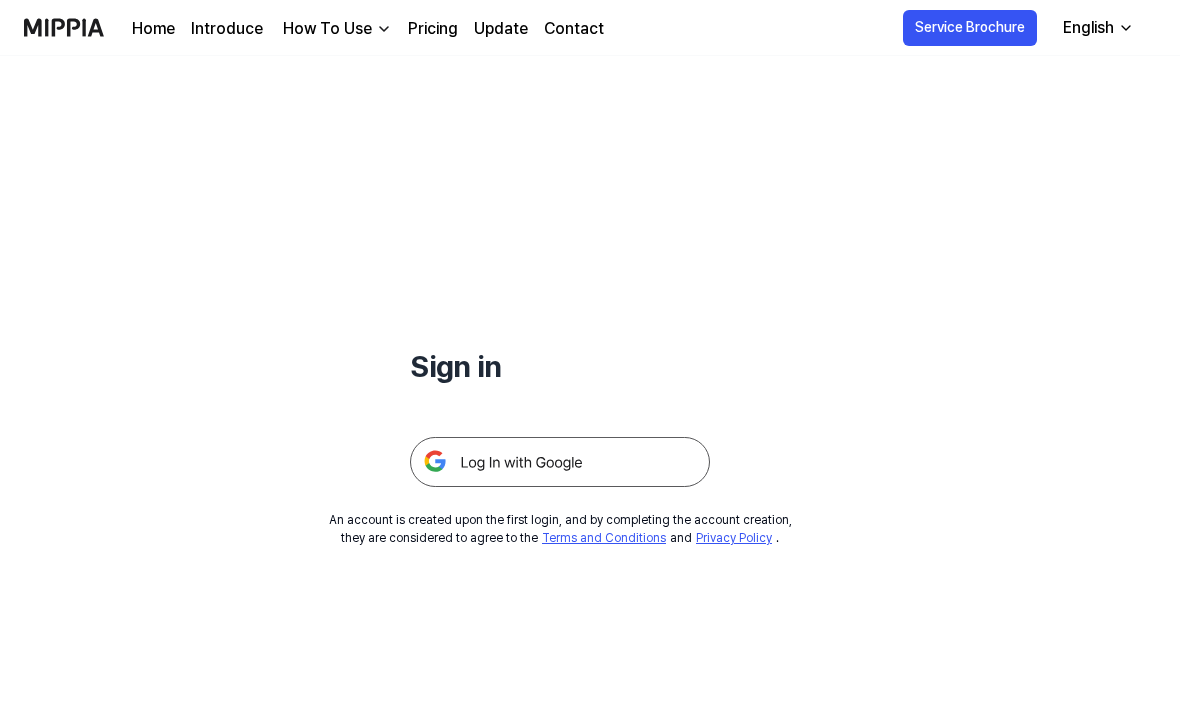 click at bounding box center (560, 462) 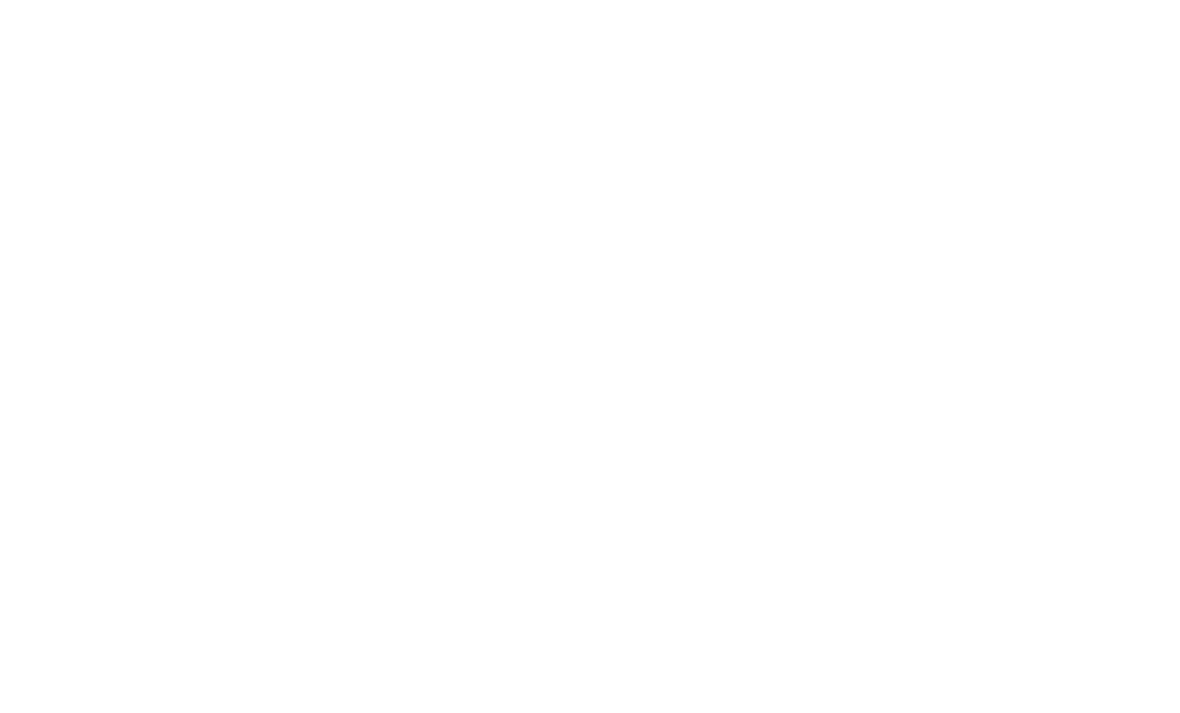 scroll, scrollTop: 0, scrollLeft: 0, axis: both 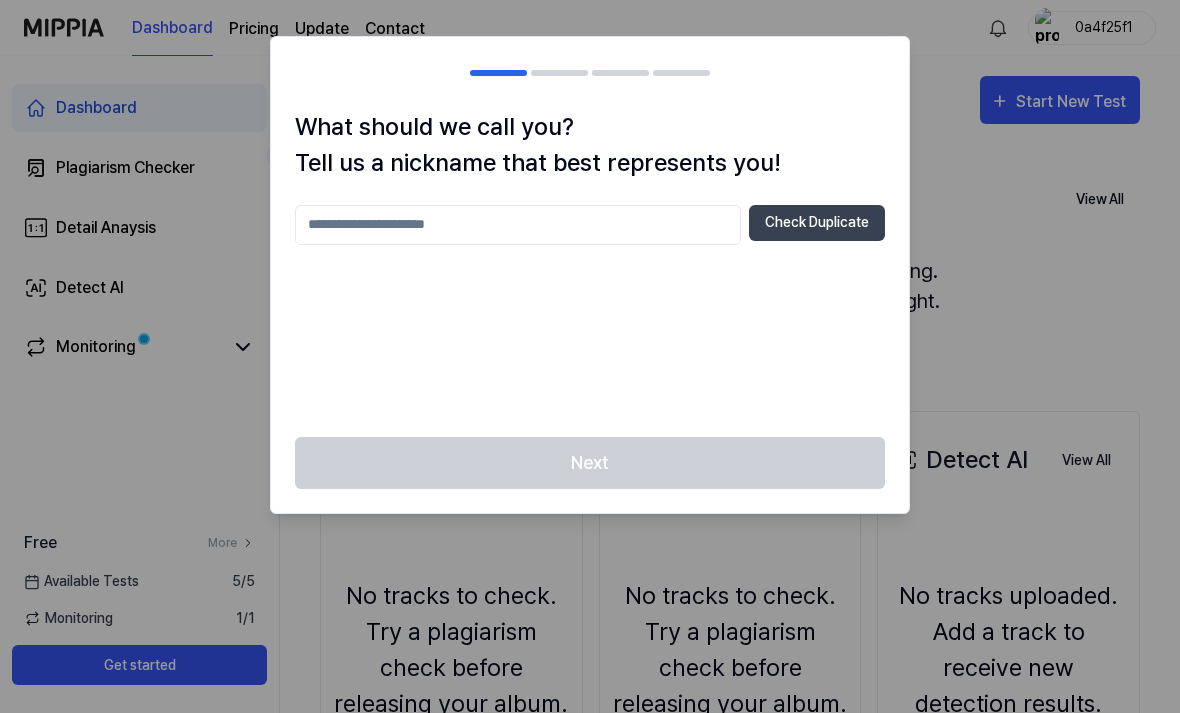 click on "Check Duplicate" at bounding box center [590, 309] 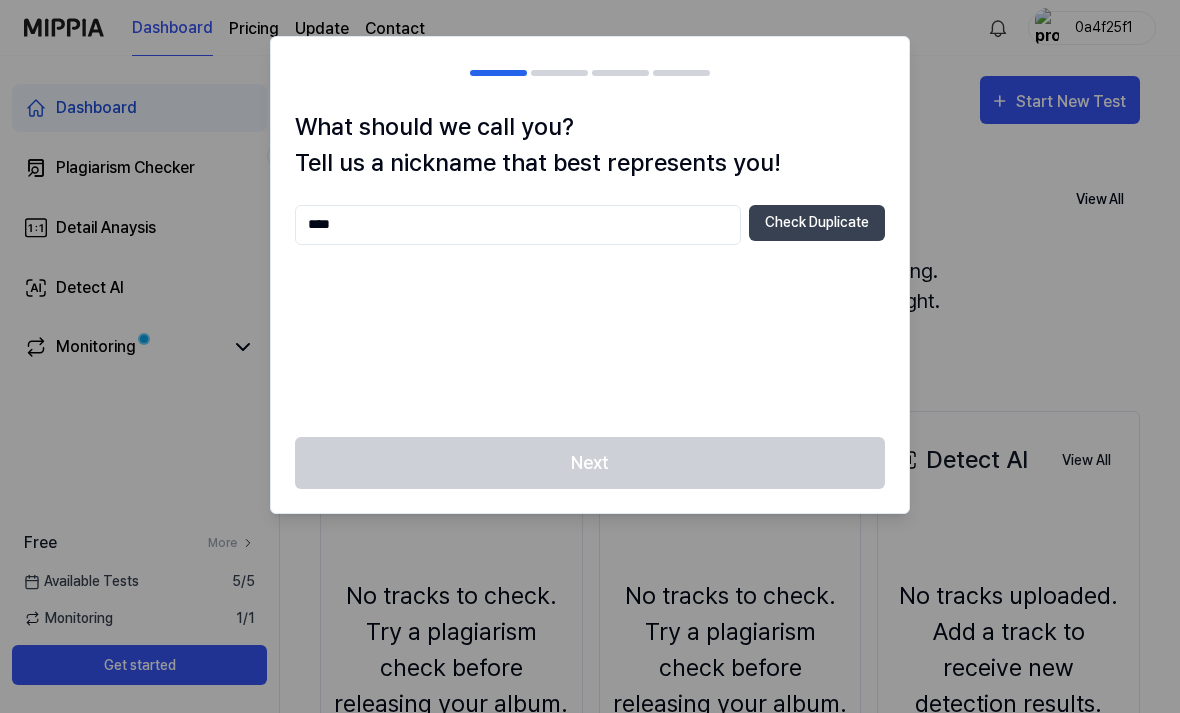type on "****" 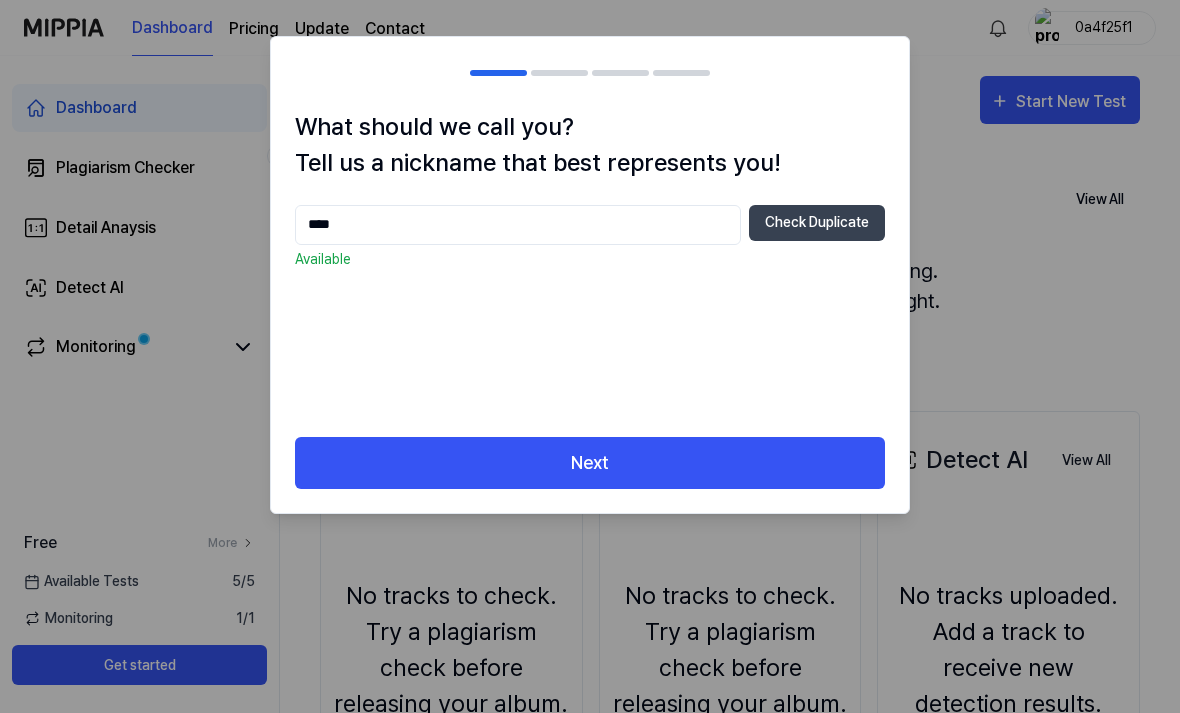 click on "Check Duplicate" at bounding box center [817, 223] 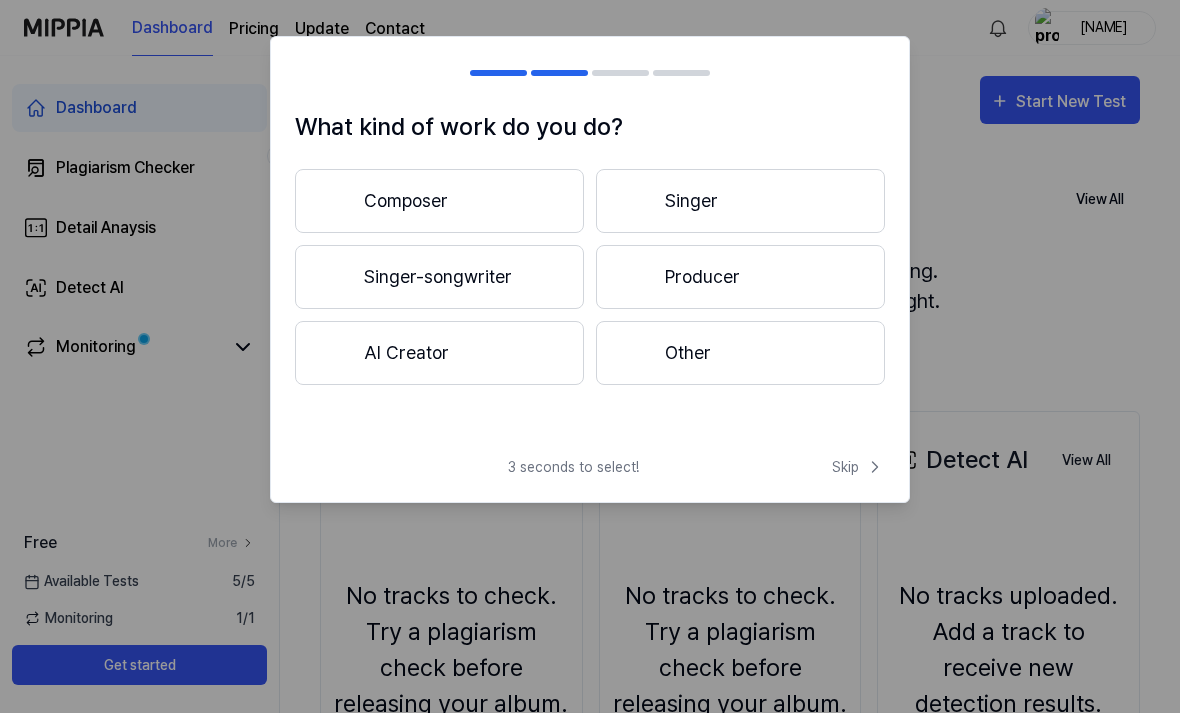 click on "Composer" at bounding box center (439, 201) 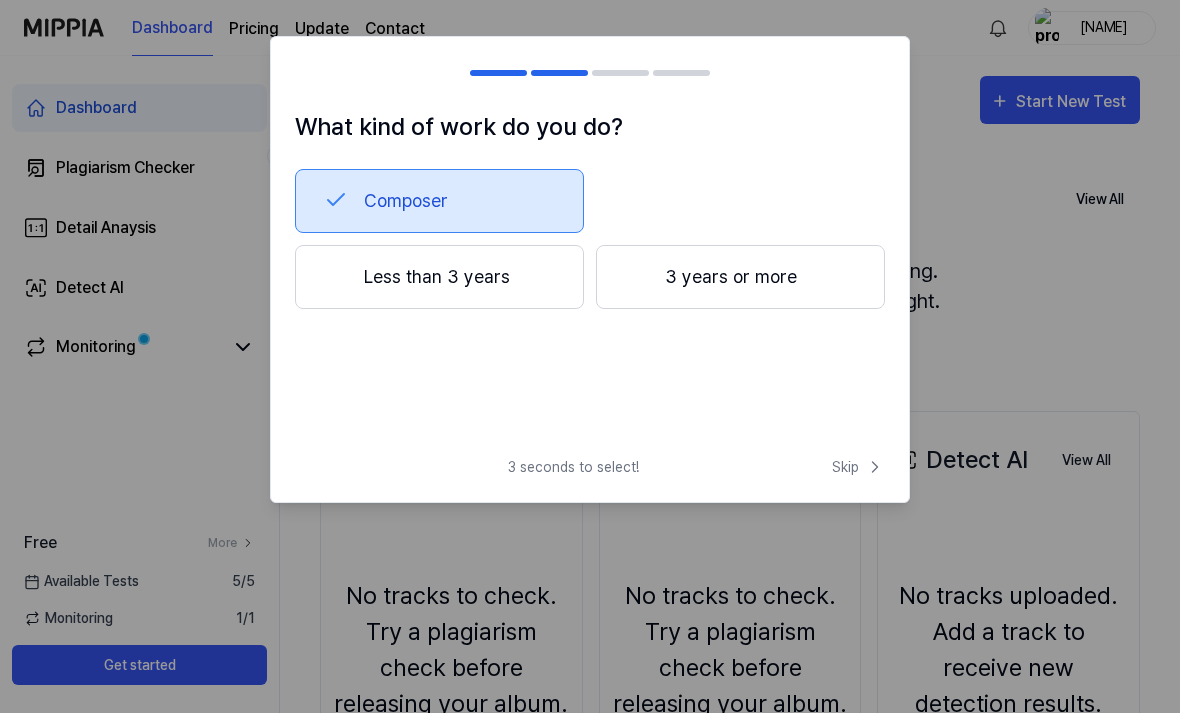 click on "Less than 3 years" at bounding box center [439, 277] 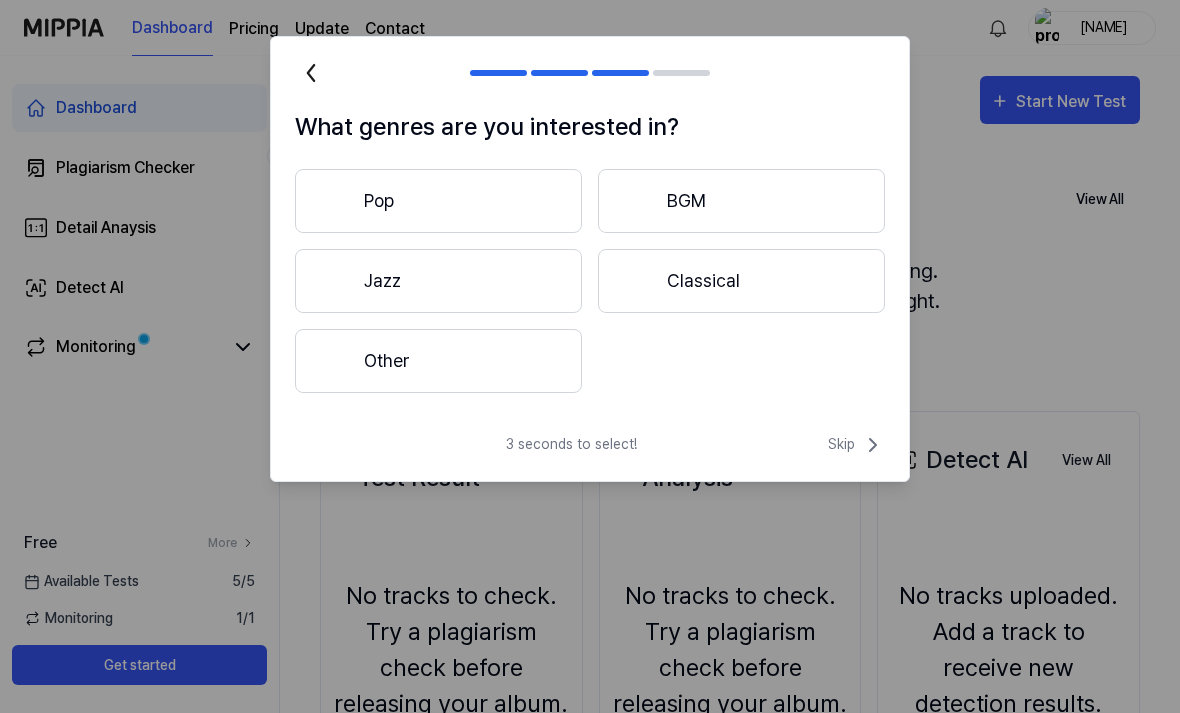 click on "Pop" at bounding box center [438, 201] 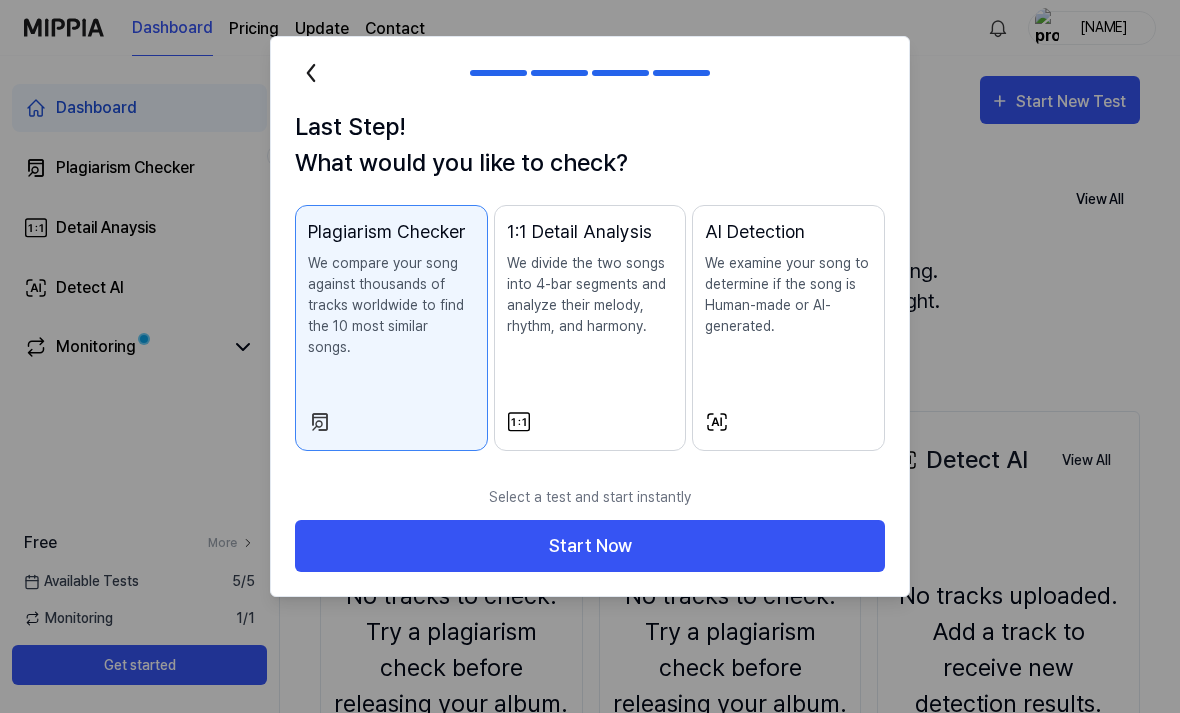 click on "AI Detection We examine your song to determine if the song is Human-made or AI-generated." at bounding box center (788, 328) 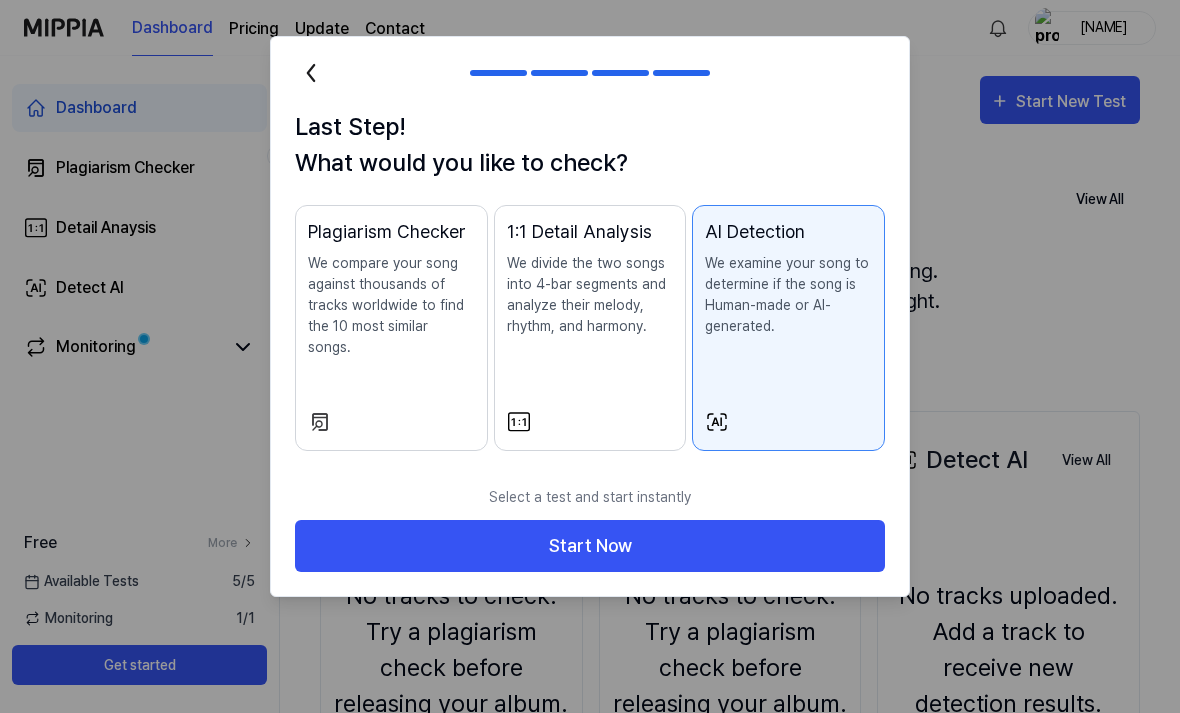 click on "Plagiarism Checker We compare your song against thousands of tracks worldwide to find the 10 most similar songs." at bounding box center (391, 328) 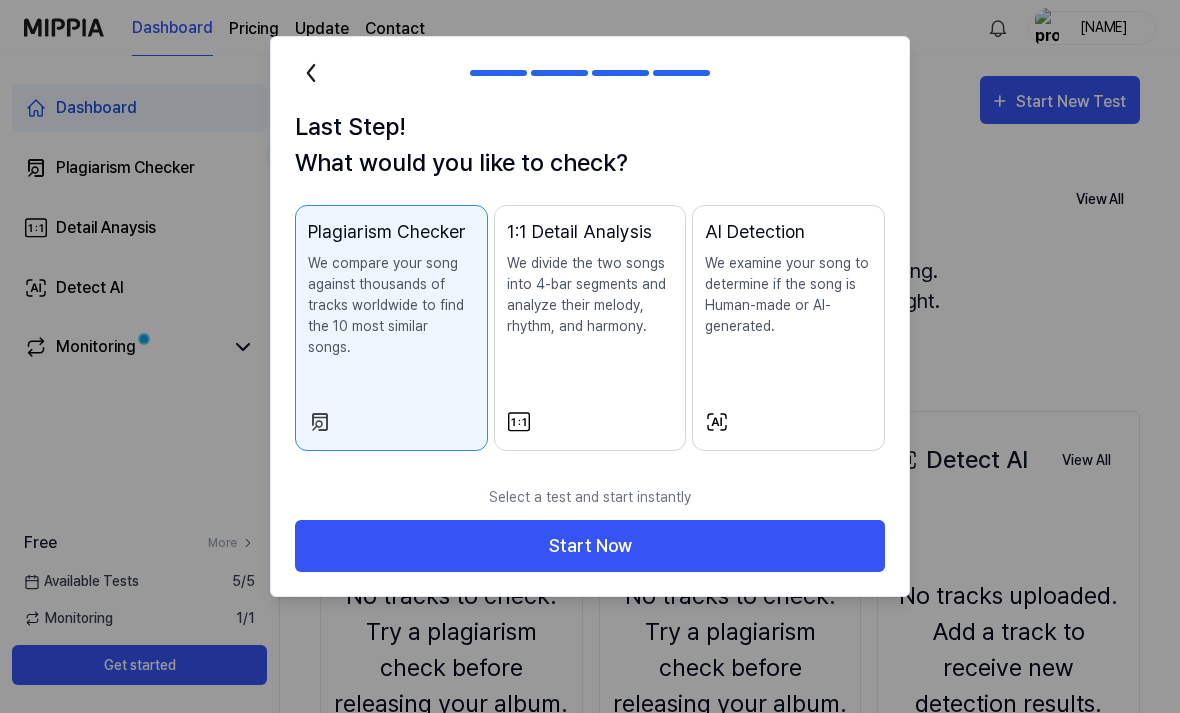 click on "1:1 Detail Analysis We divide the two songs into 4-bar segments and analyze their melody, rhythm, and harmony." at bounding box center (590, 328) 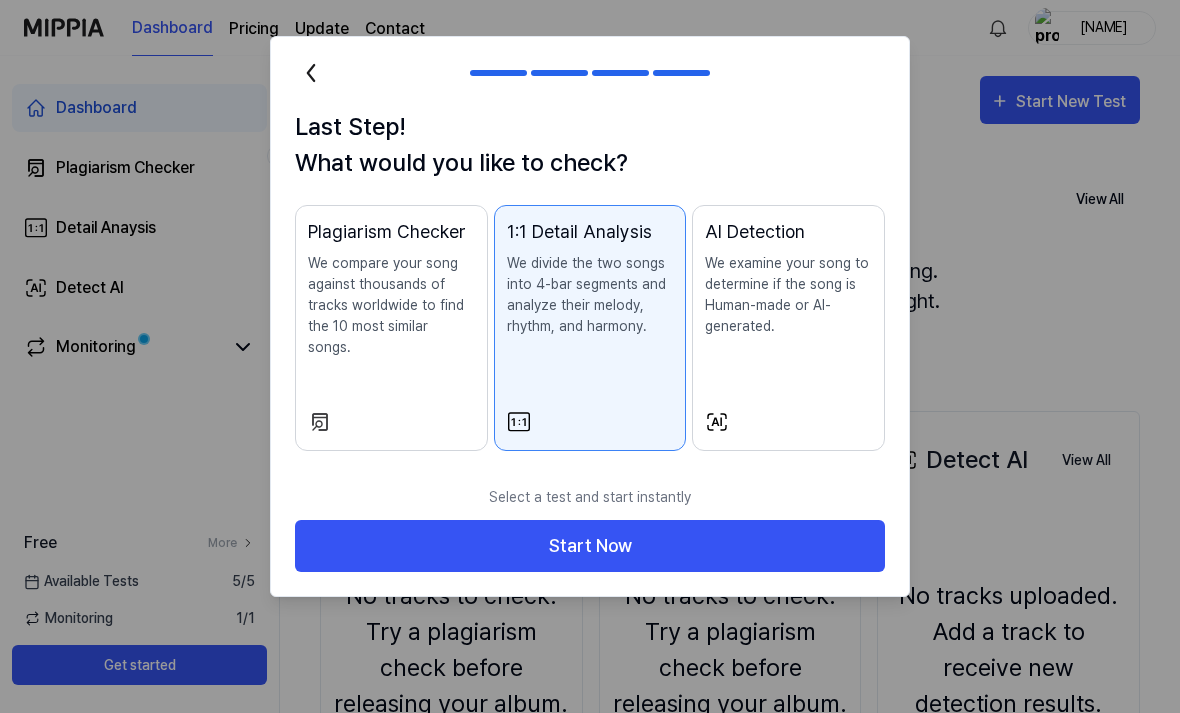 click on "Plagiarism Checker We compare your song against thousands of tracks worldwide to find the 10 most similar songs." at bounding box center [391, 328] 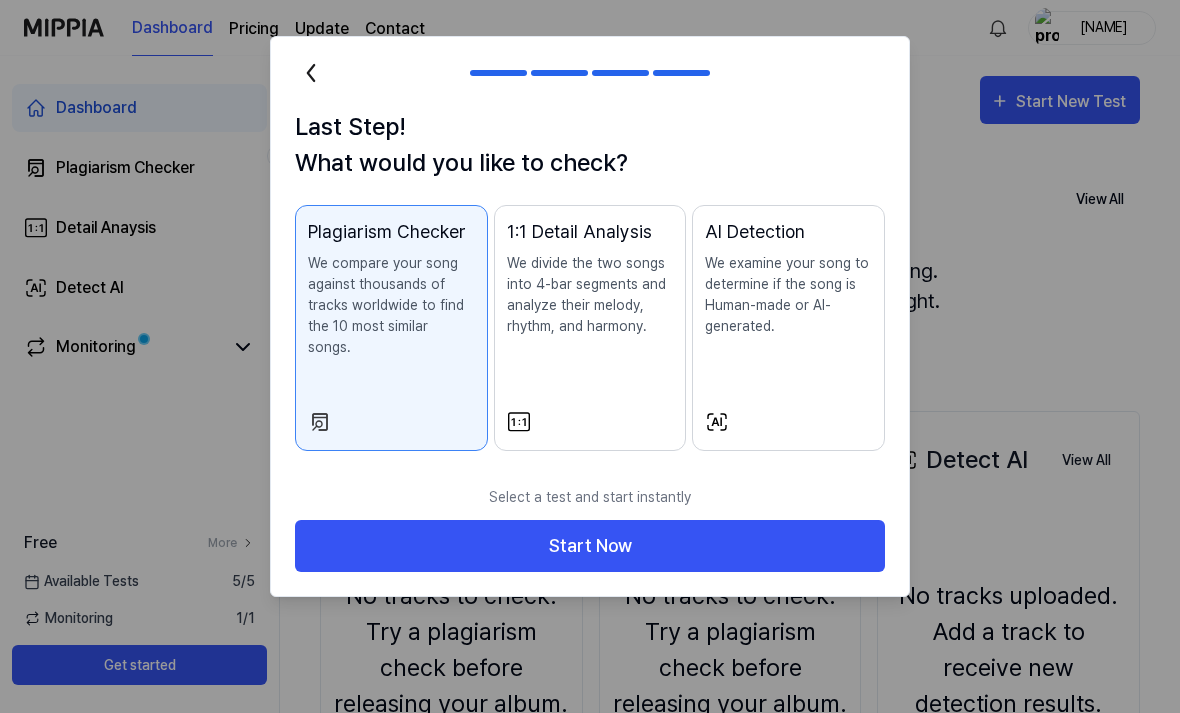 click on "AI Detection We examine your song to determine if the song is Human-made or AI-generated." at bounding box center (788, 297) 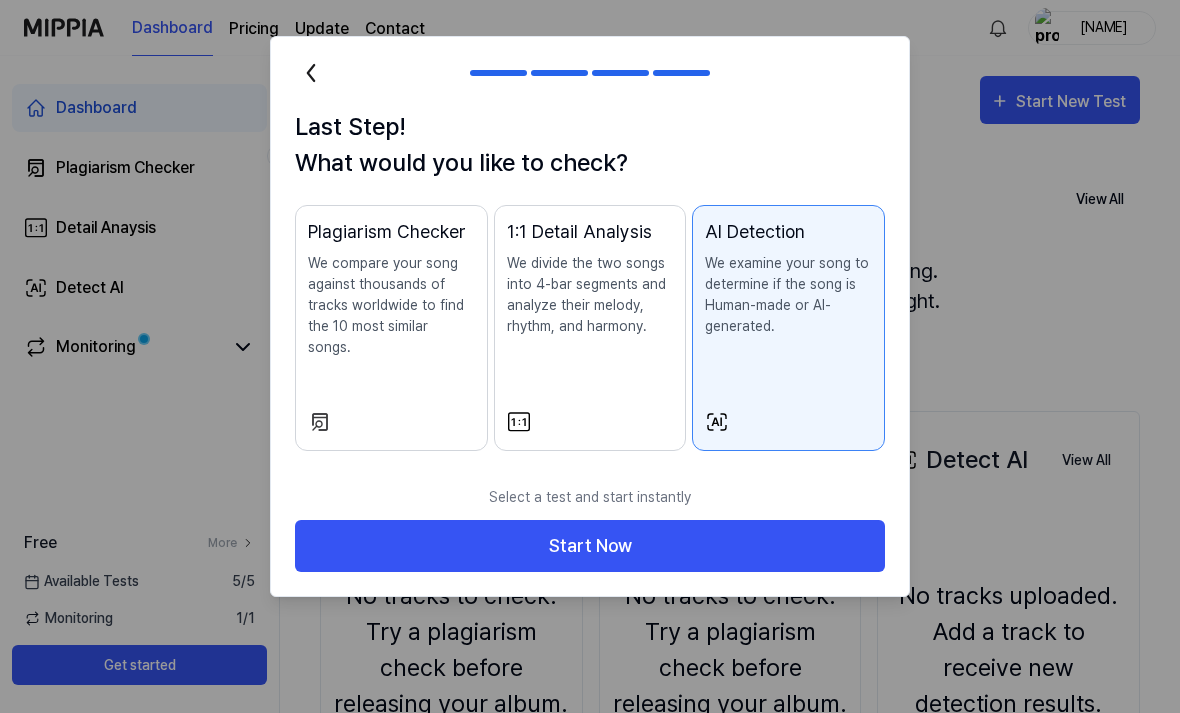 click on "Start Now" at bounding box center (590, 546) 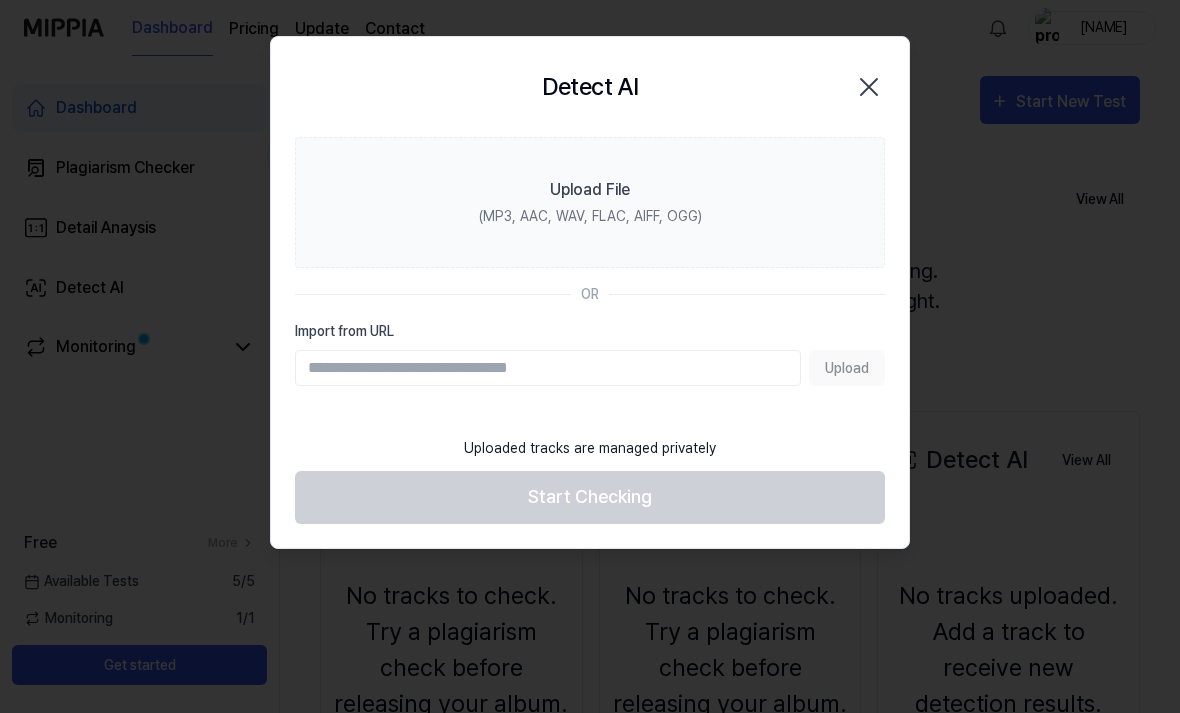 click on "Upload File (MP3, AAC, WAV, FLAC, AIFF, OGG)" at bounding box center [590, 202] 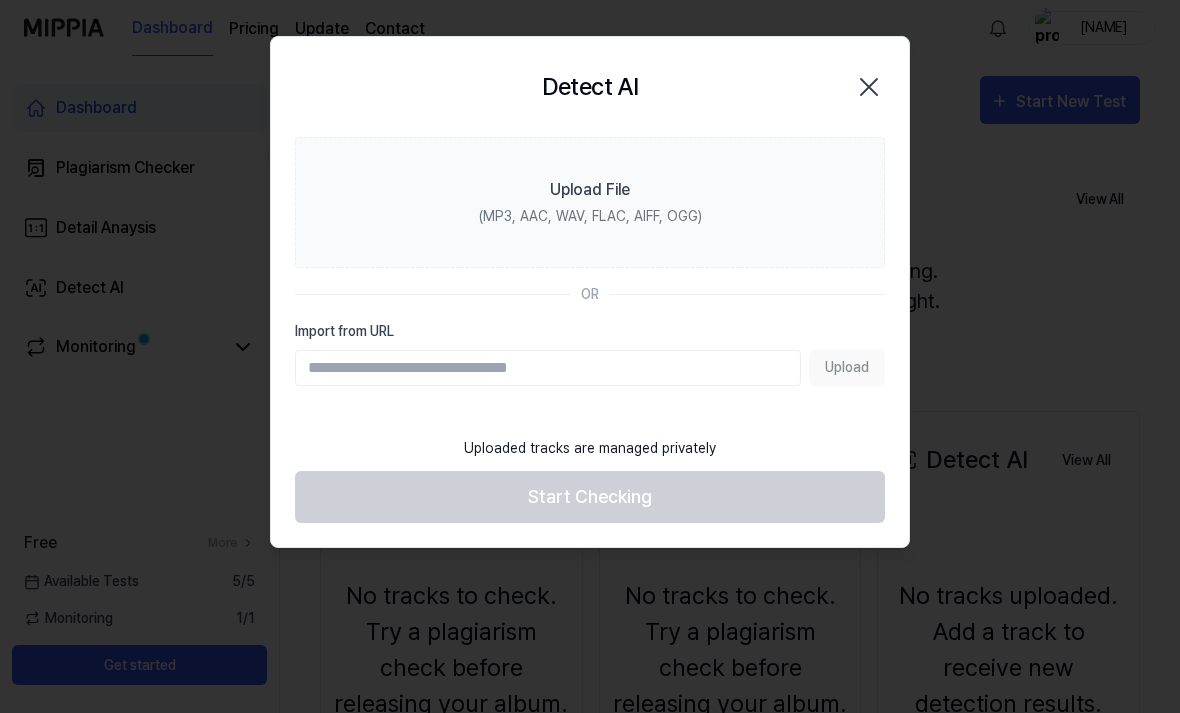 click at bounding box center (590, 356) 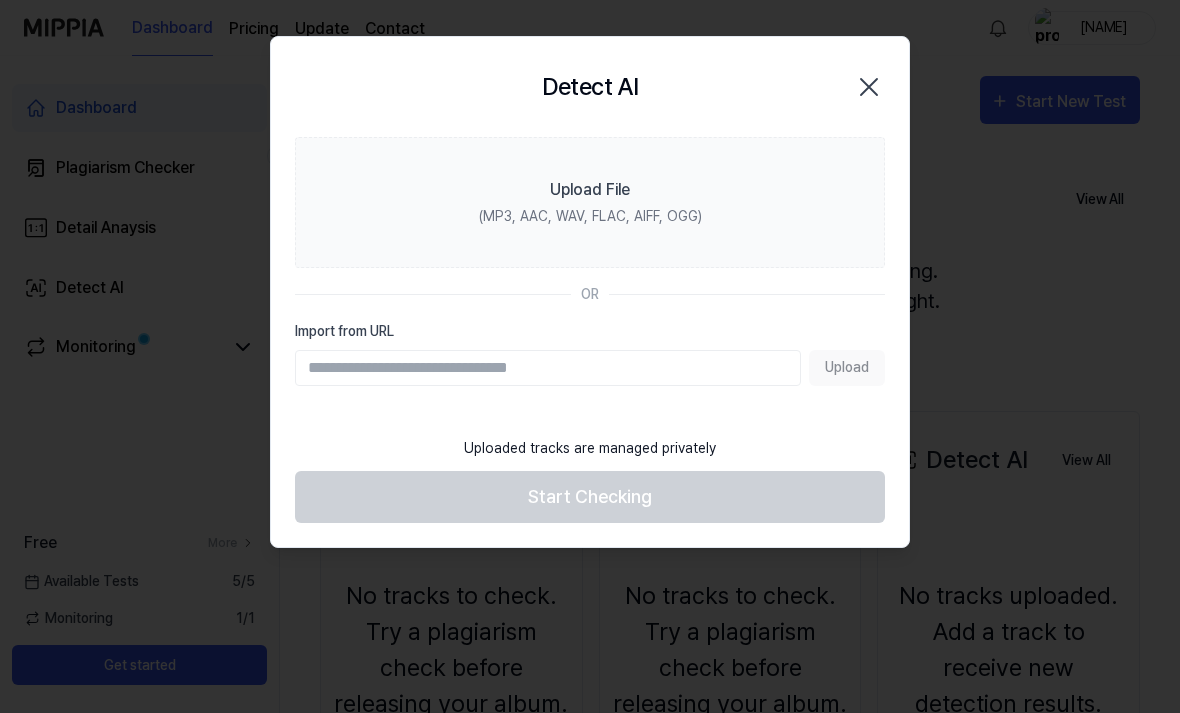 click on "Upload File (MP3, AAC, WAV, FLAC, AIFF, OGG)" at bounding box center (0, 0) 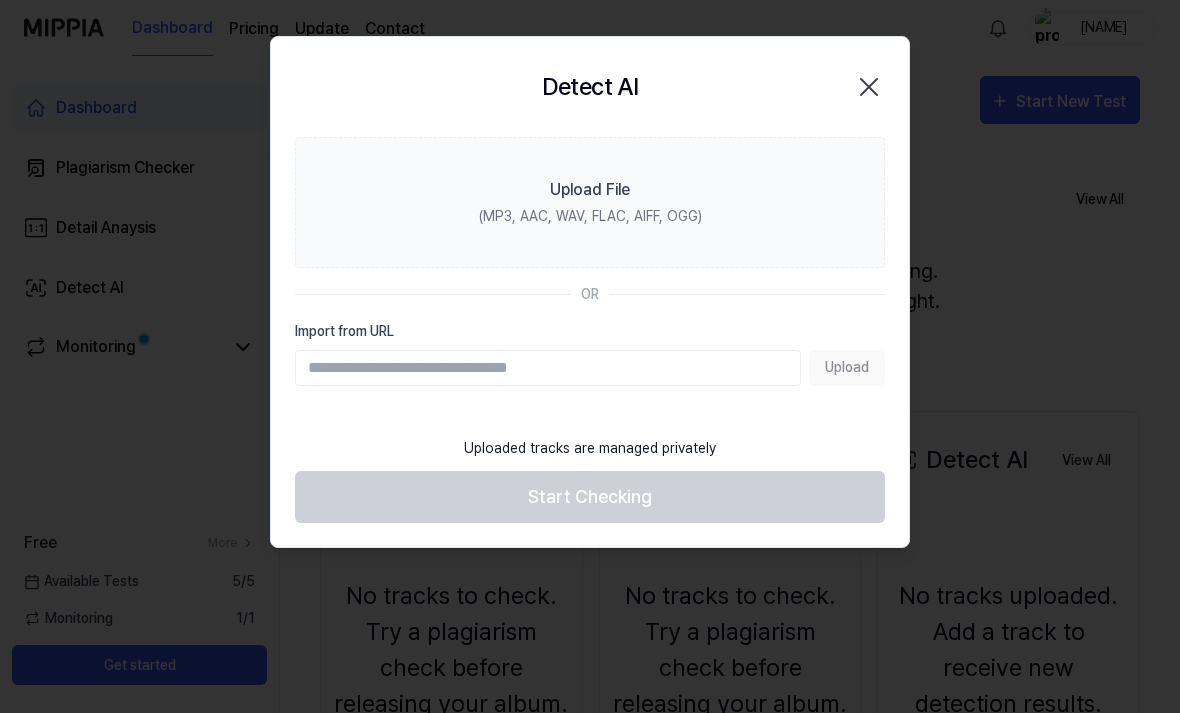 click on "Import from URL" at bounding box center (548, 368) 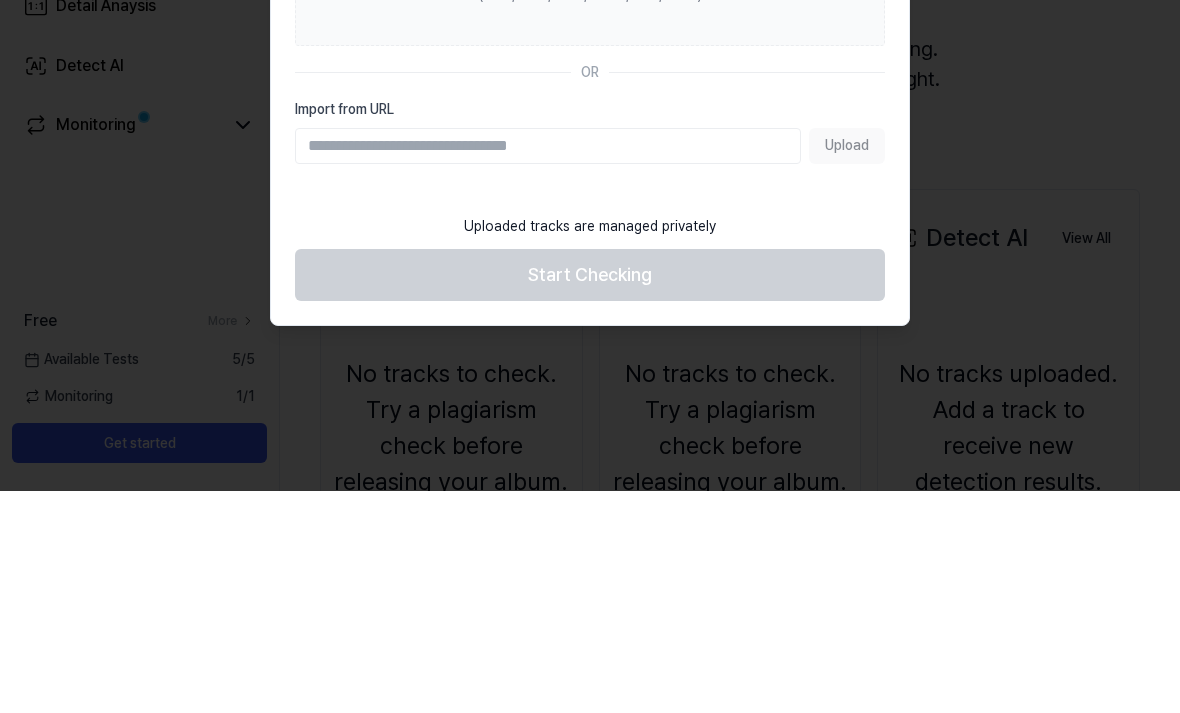 click on "Import from URL" at bounding box center (548, 368) 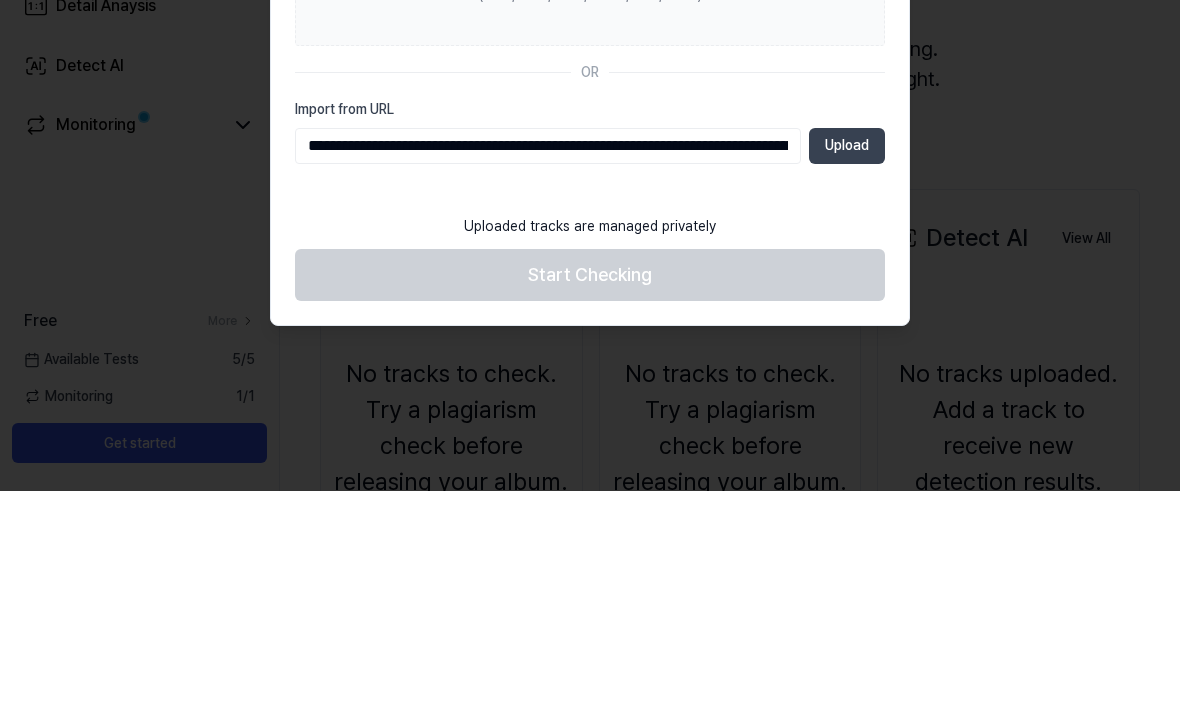 click on "Upload" at bounding box center (847, 368) 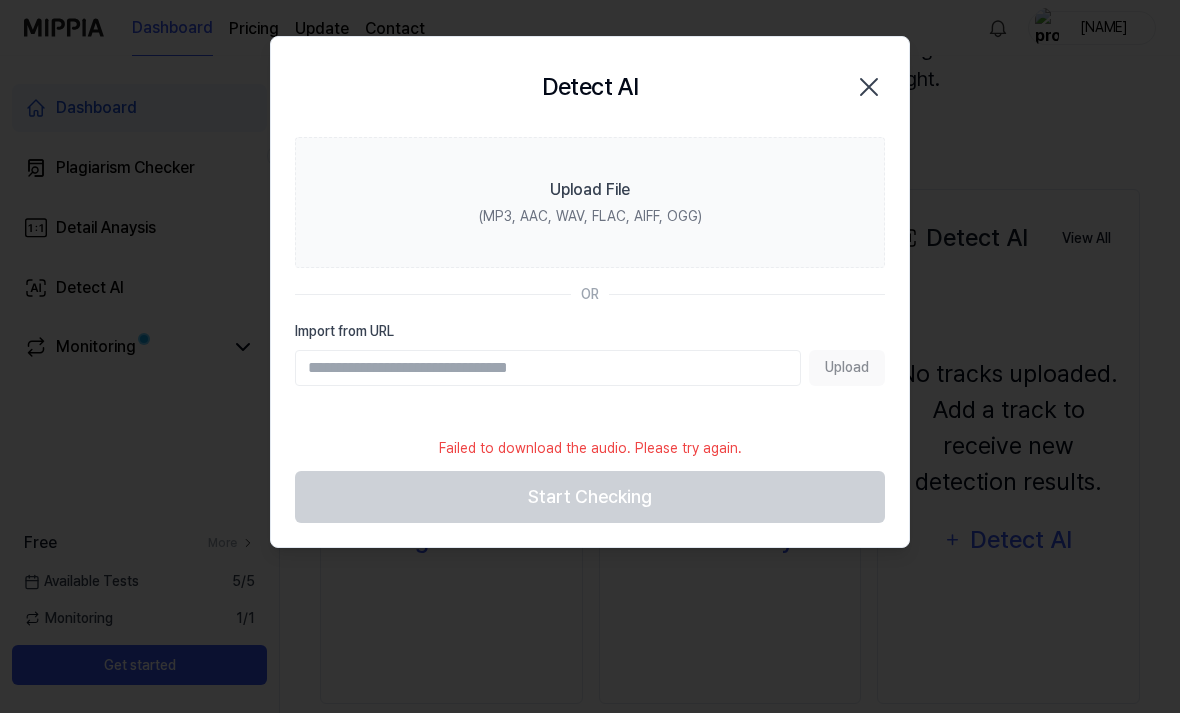 click on "Import from URL" at bounding box center (548, 368) 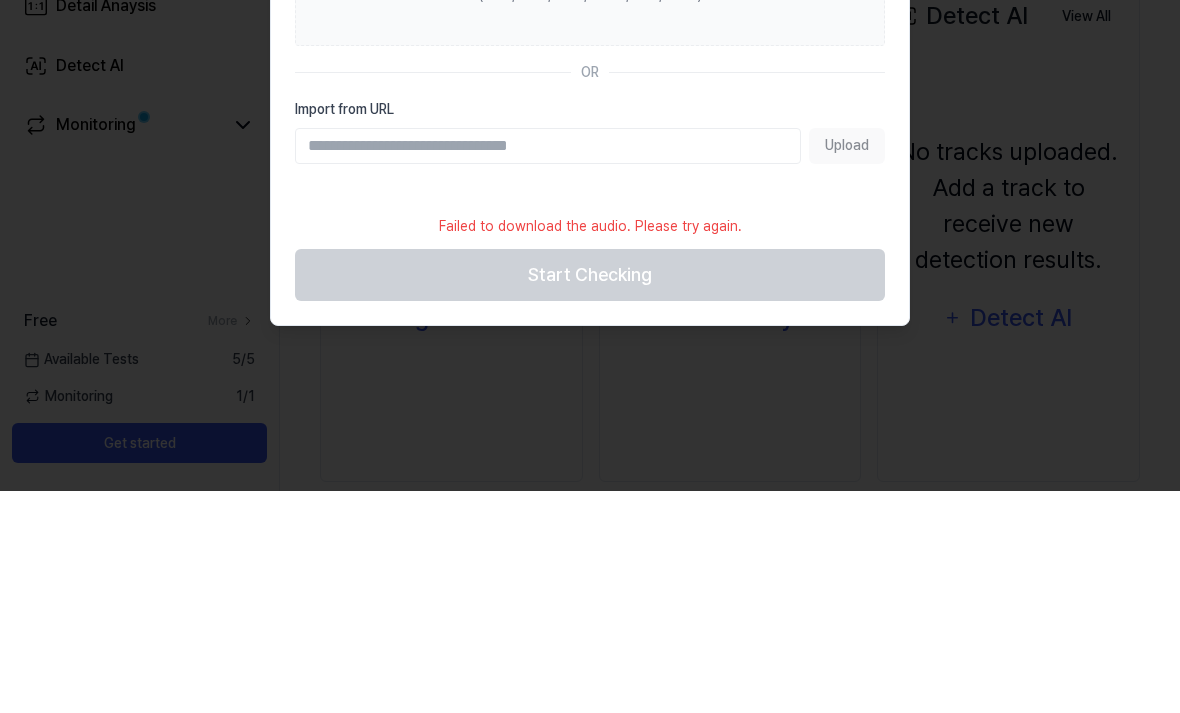 click on "Import from URL" at bounding box center (548, 368) 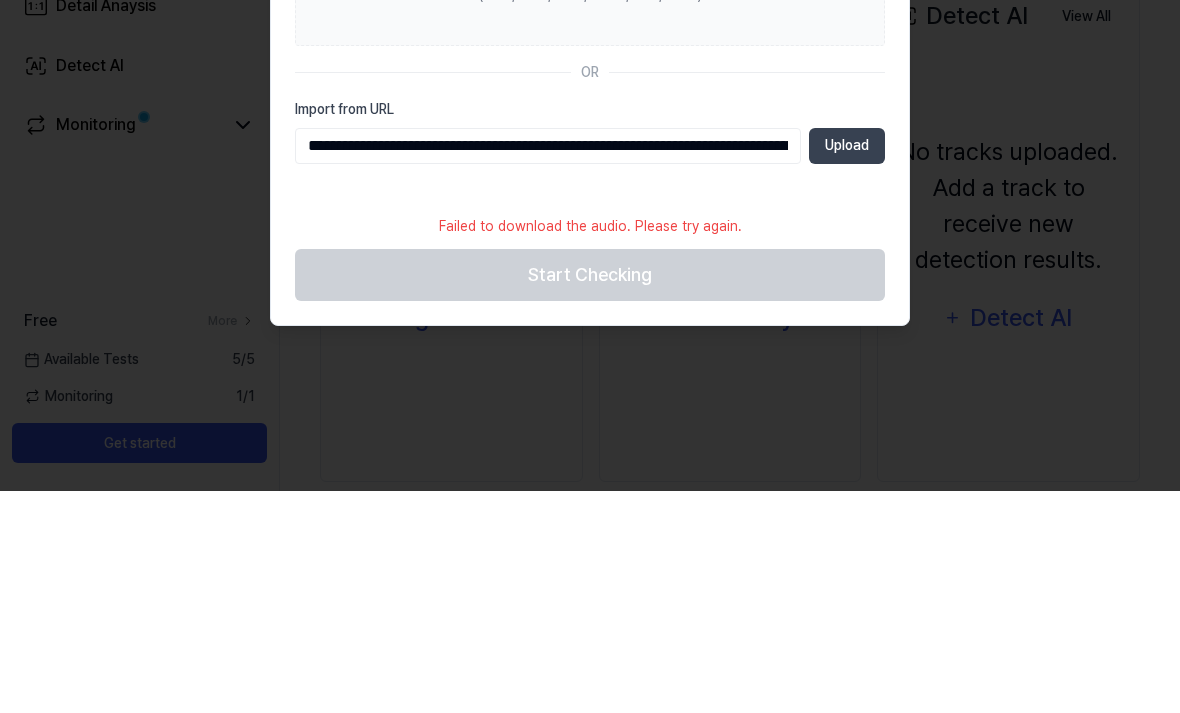 click on "Upload" at bounding box center (847, 368) 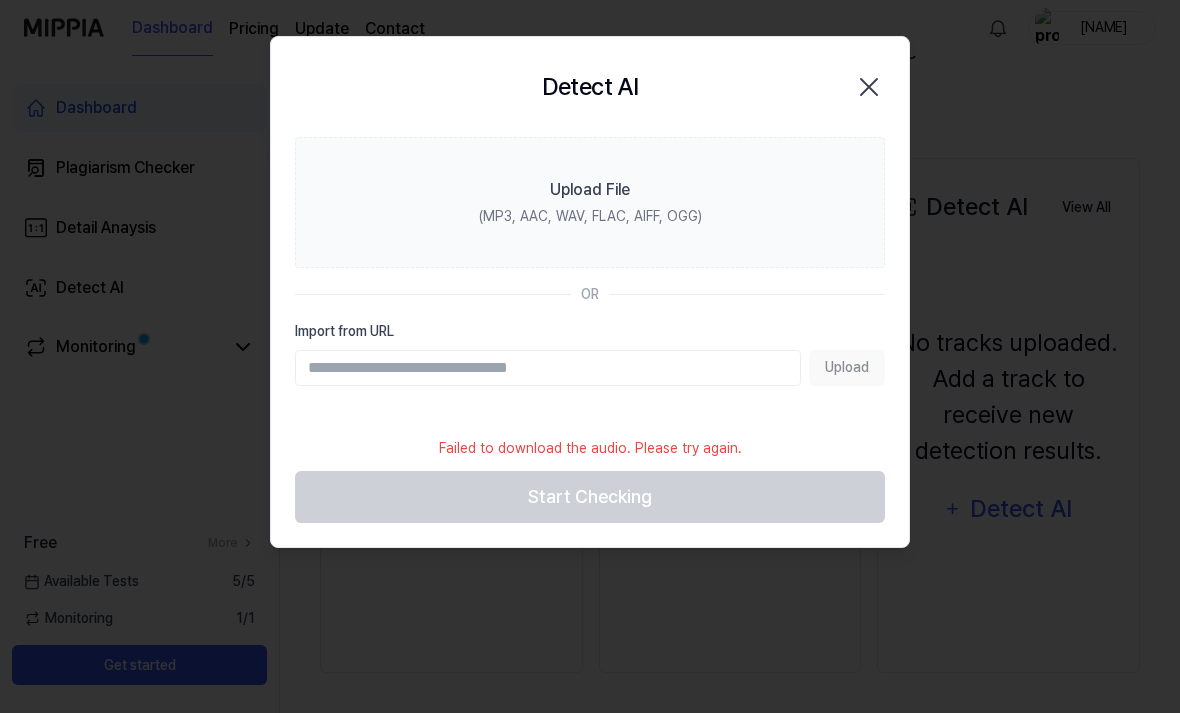 click 